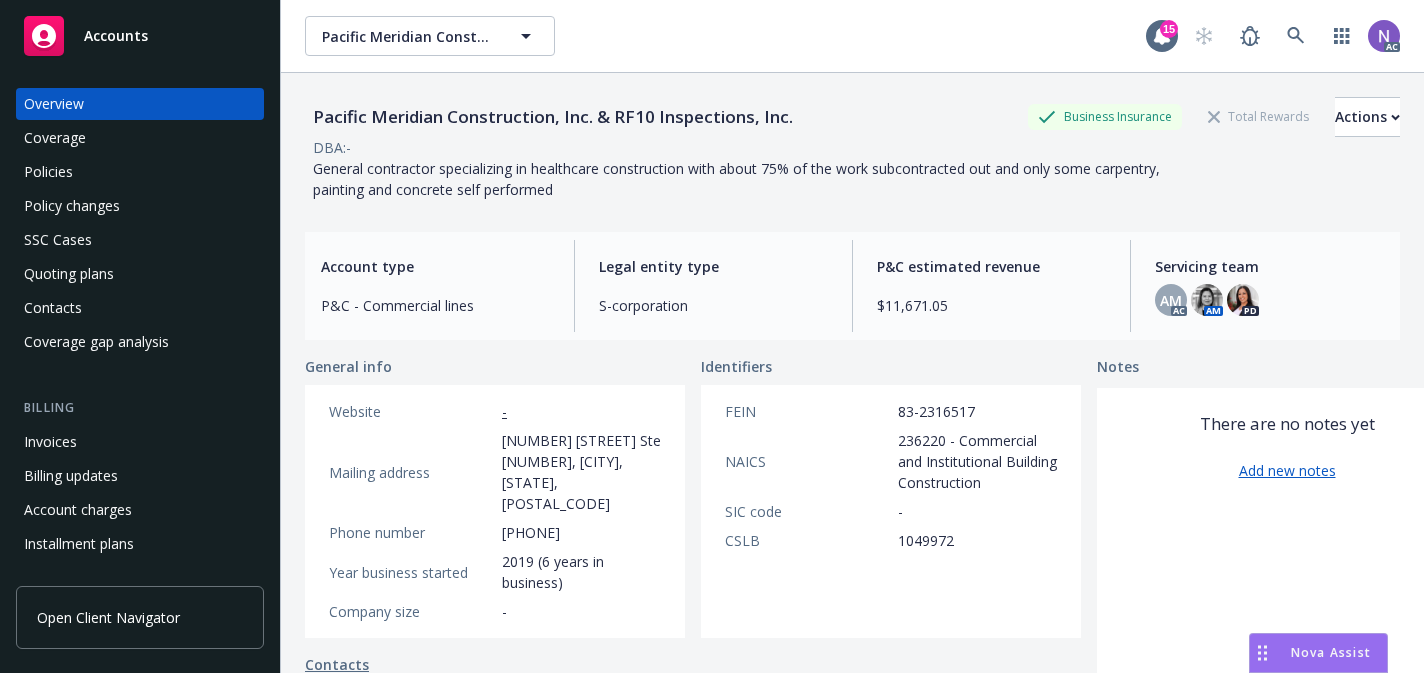 scroll, scrollTop: 0, scrollLeft: 0, axis: both 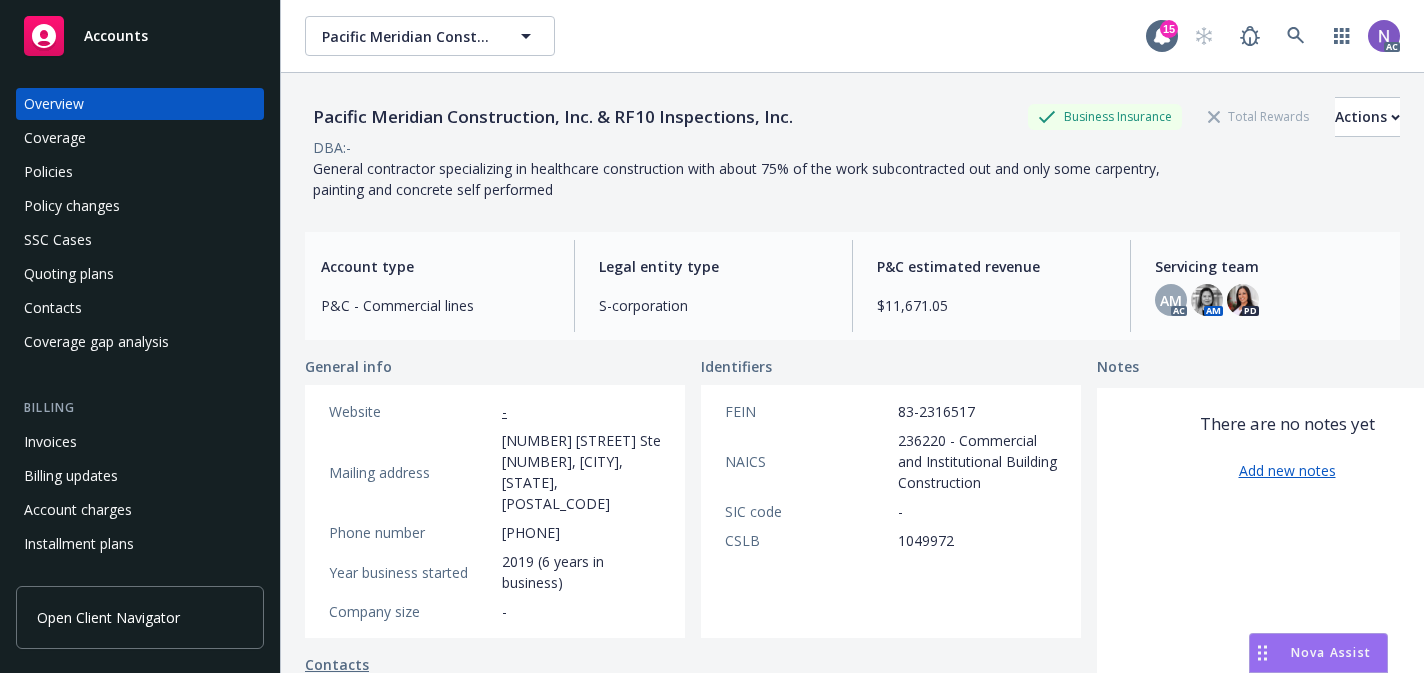 click on "Policies" at bounding box center (140, 172) 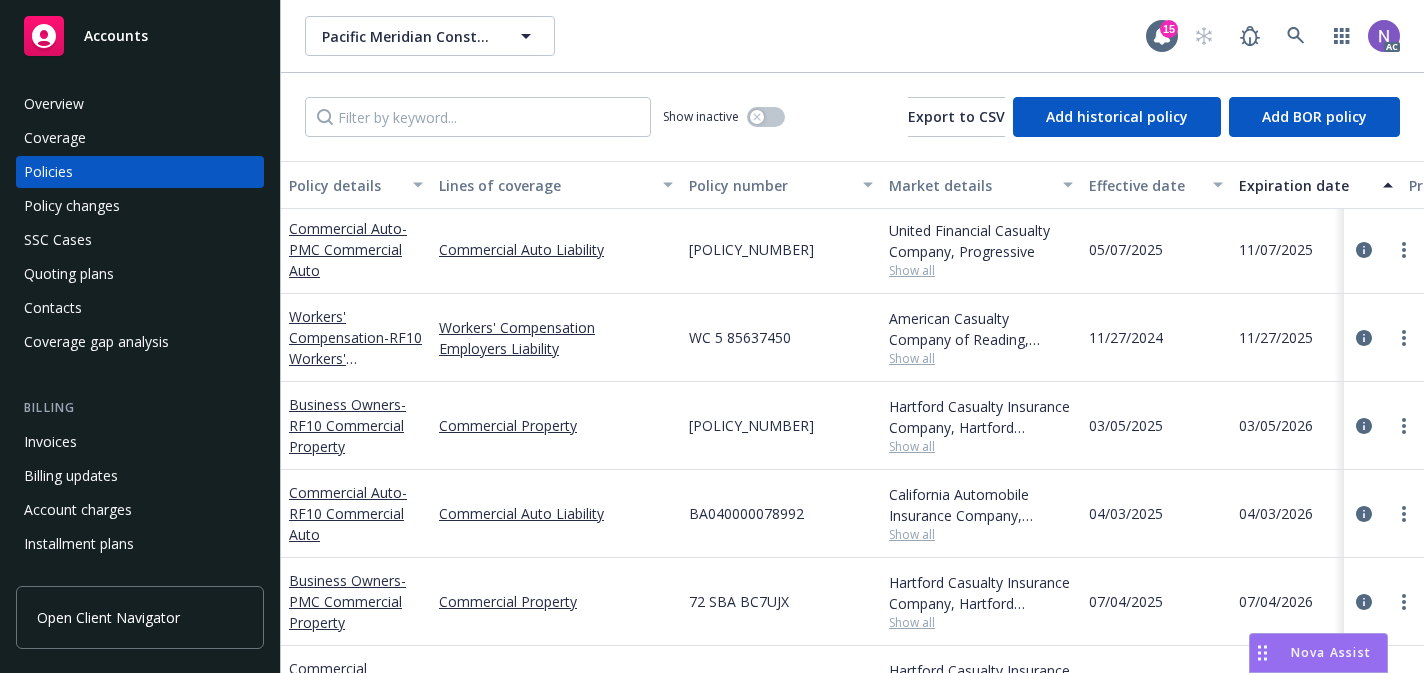 scroll, scrollTop: 0, scrollLeft: 0, axis: both 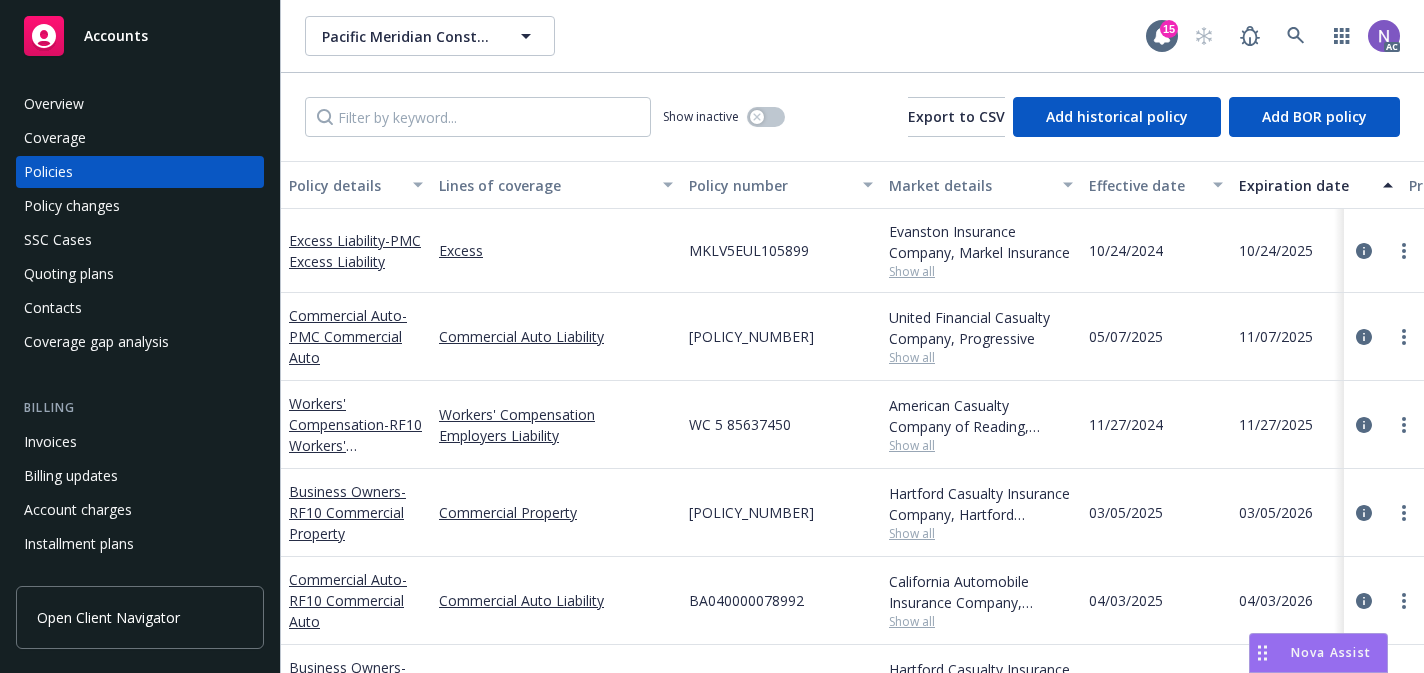 click on "Show all" at bounding box center (981, 445) 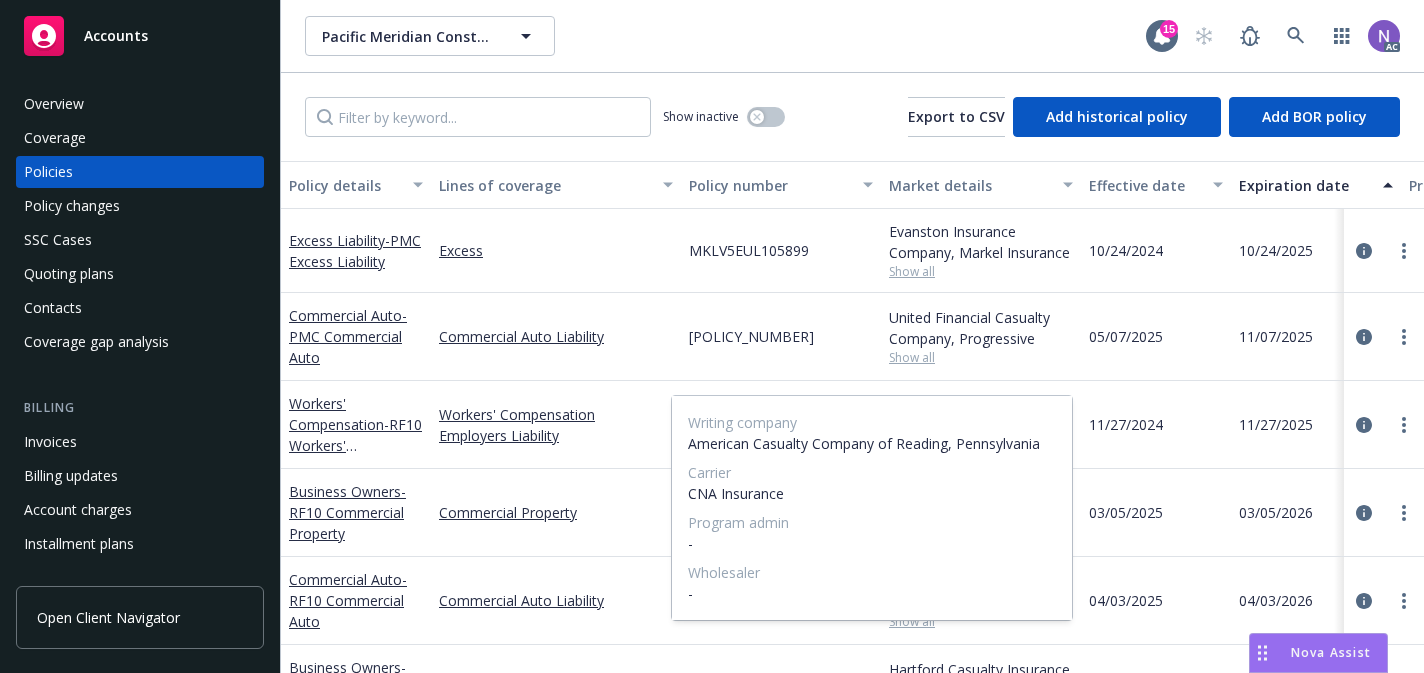 scroll, scrollTop: 231, scrollLeft: 0, axis: vertical 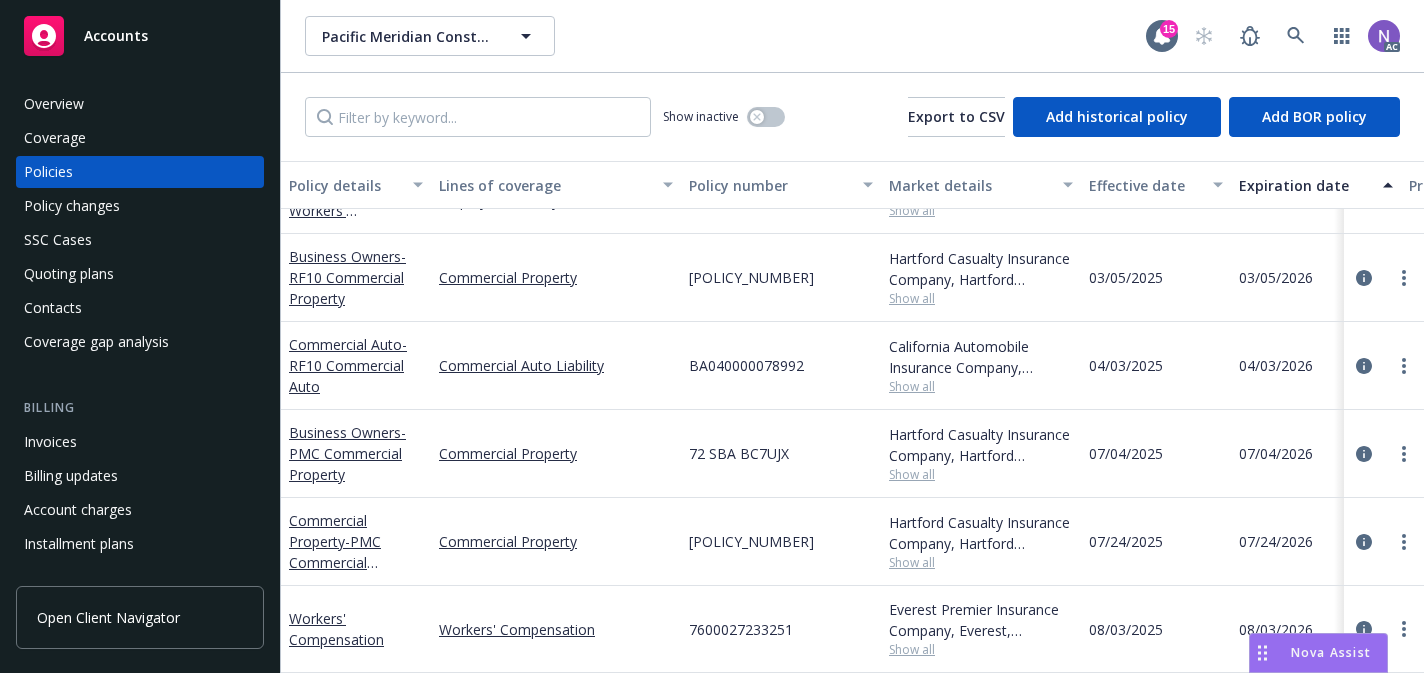 click on "Commercial Property" at bounding box center [556, 542] 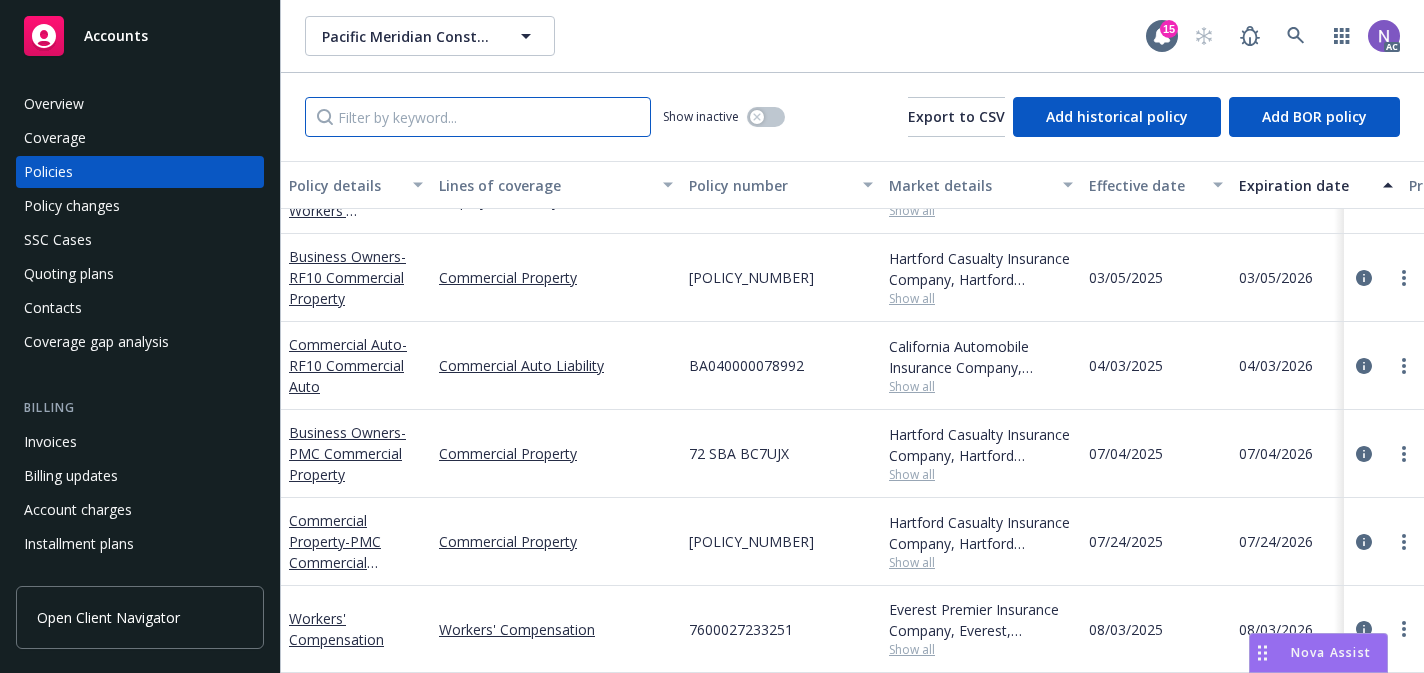 click at bounding box center [478, 117] 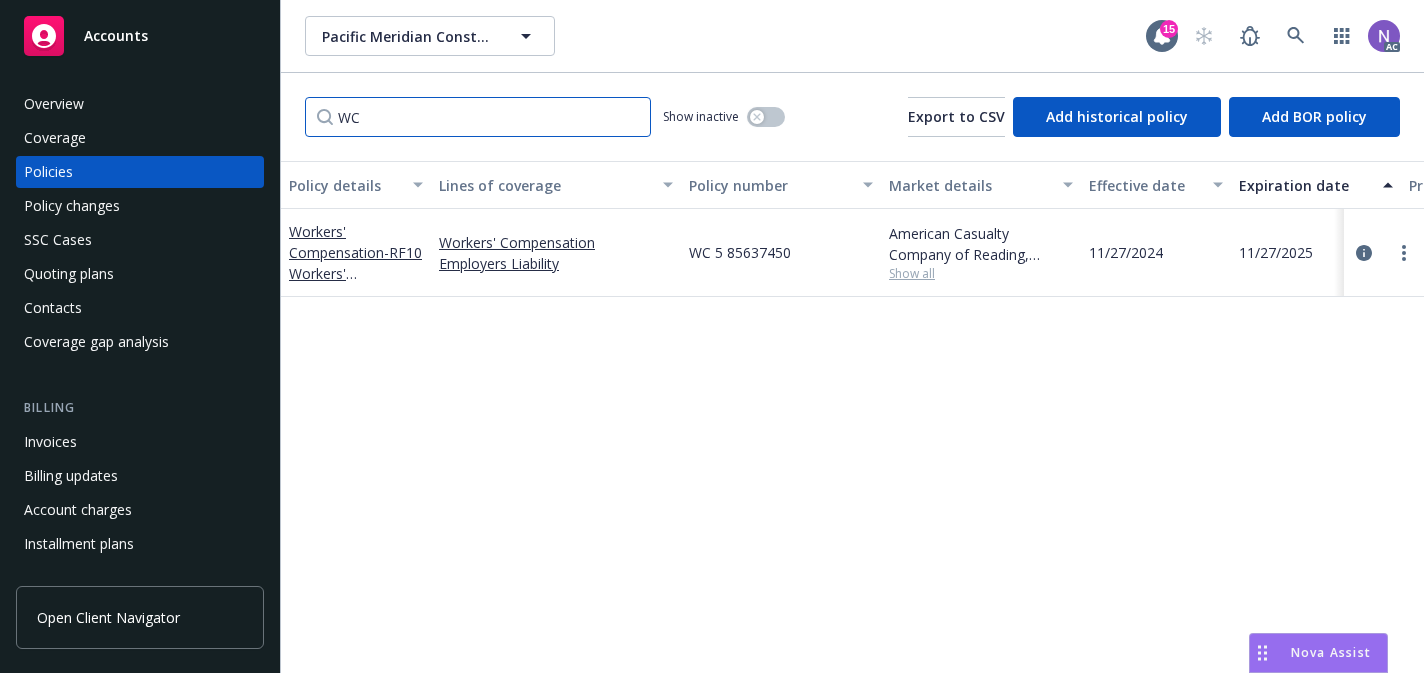 scroll, scrollTop: 0, scrollLeft: 0, axis: both 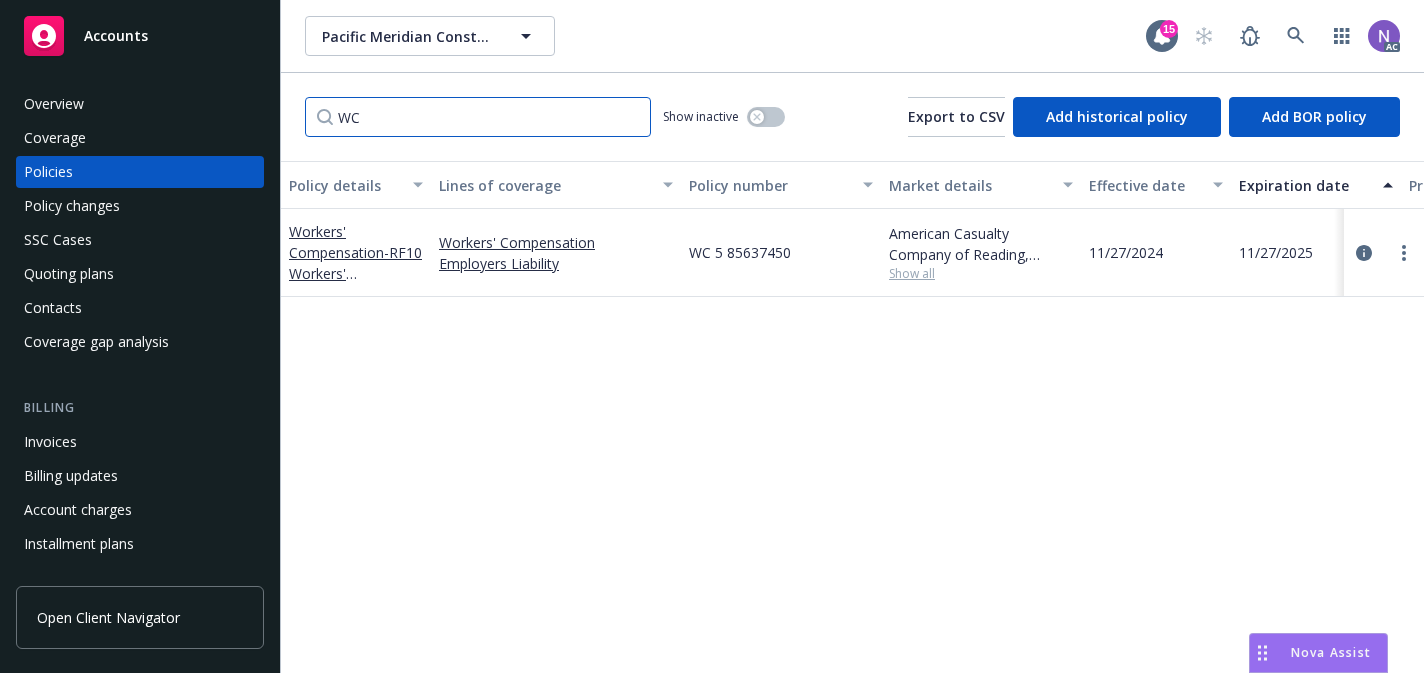 paste on "orkers' Compensation" 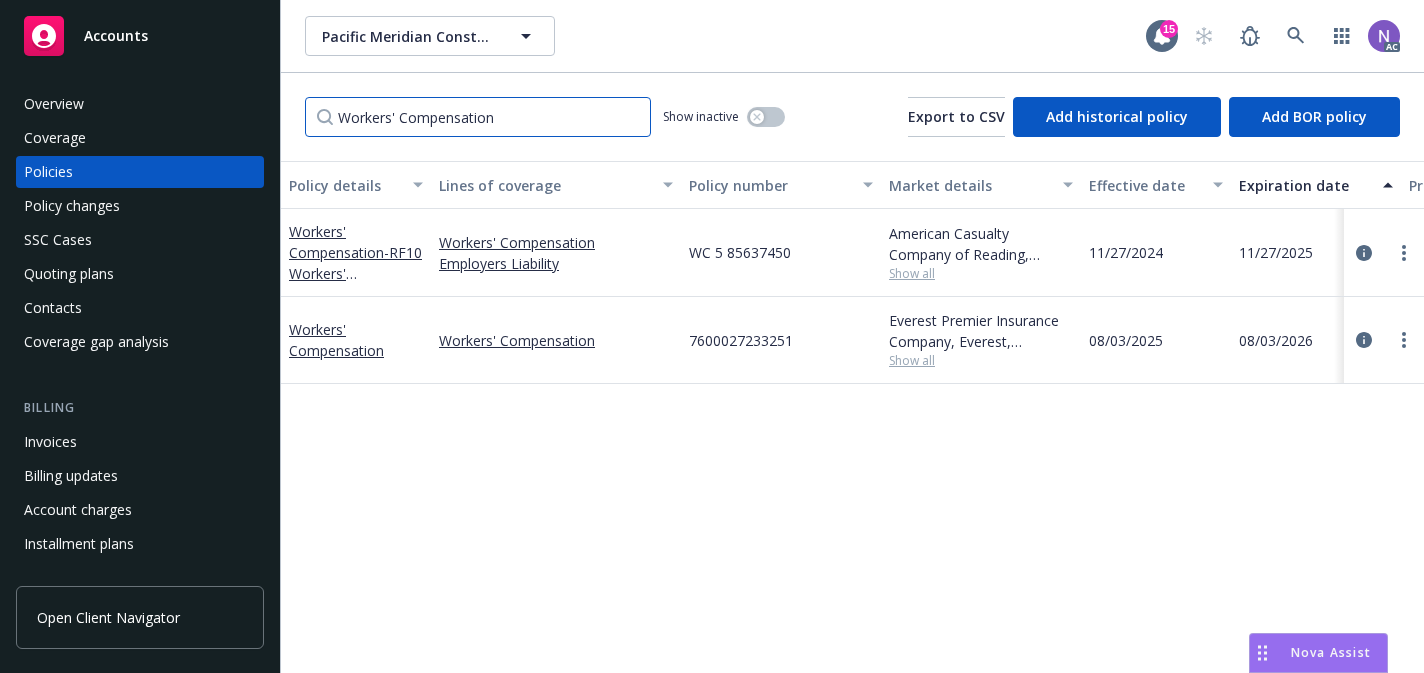 type on "Workers' Compensation" 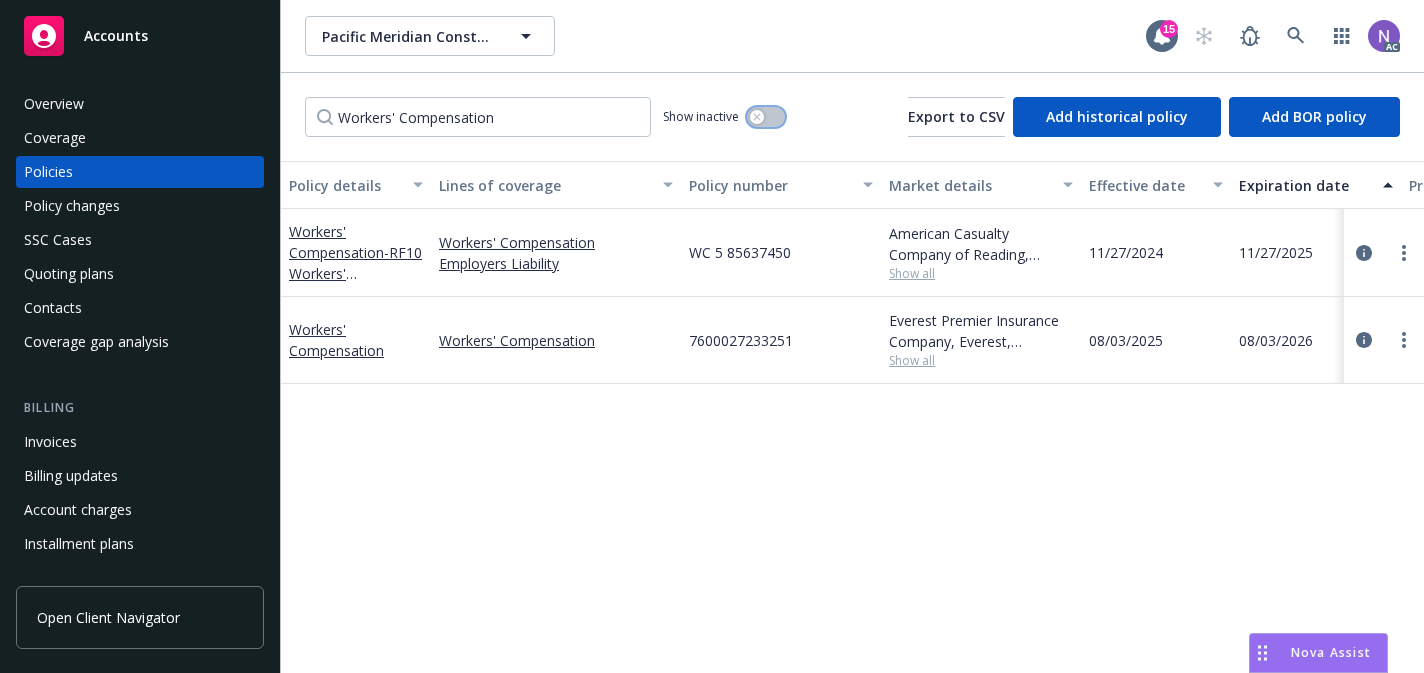 click at bounding box center [766, 117] 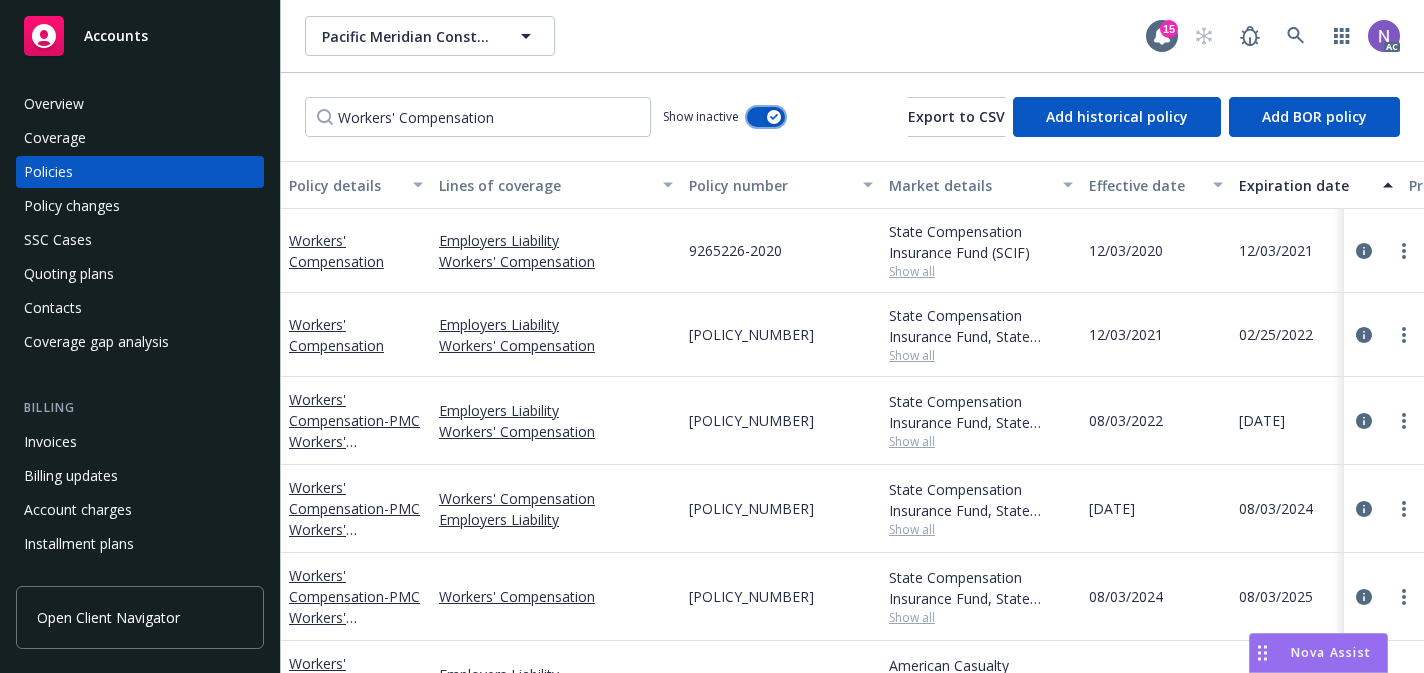 scroll, scrollTop: 143, scrollLeft: 0, axis: vertical 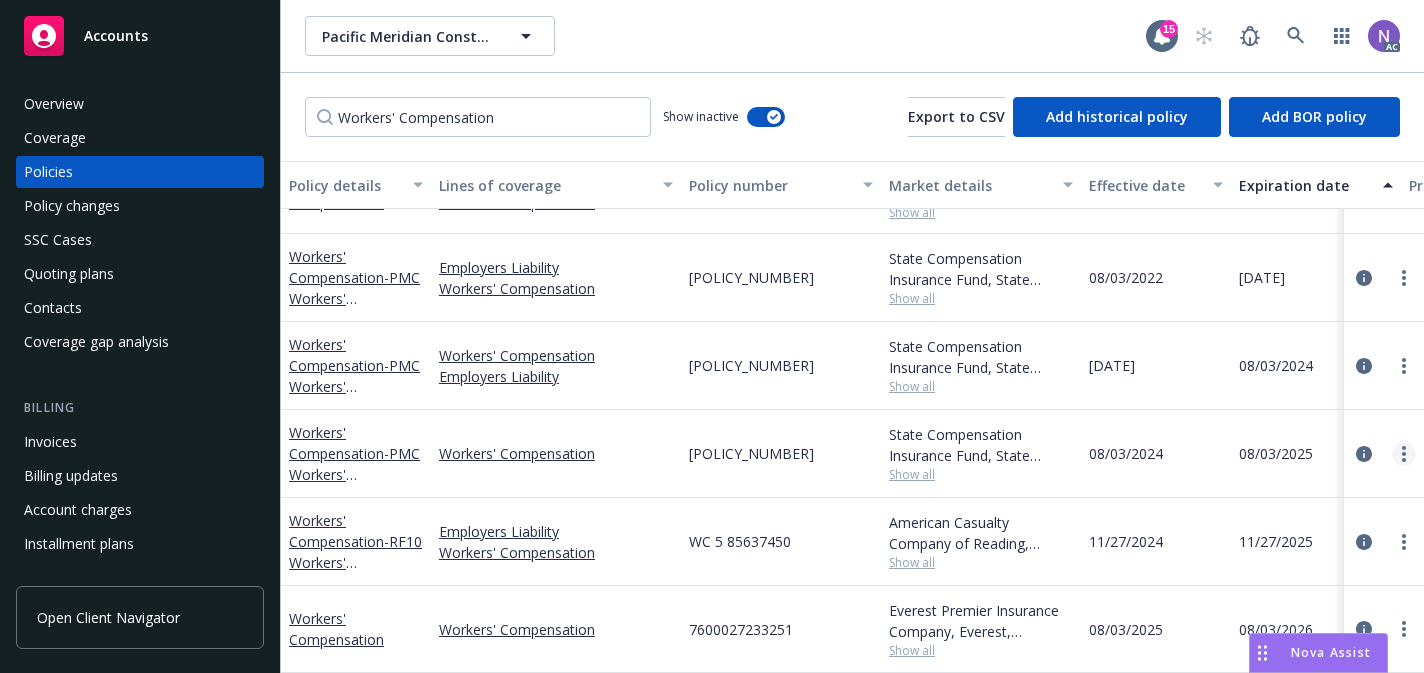 click at bounding box center (1404, 454) 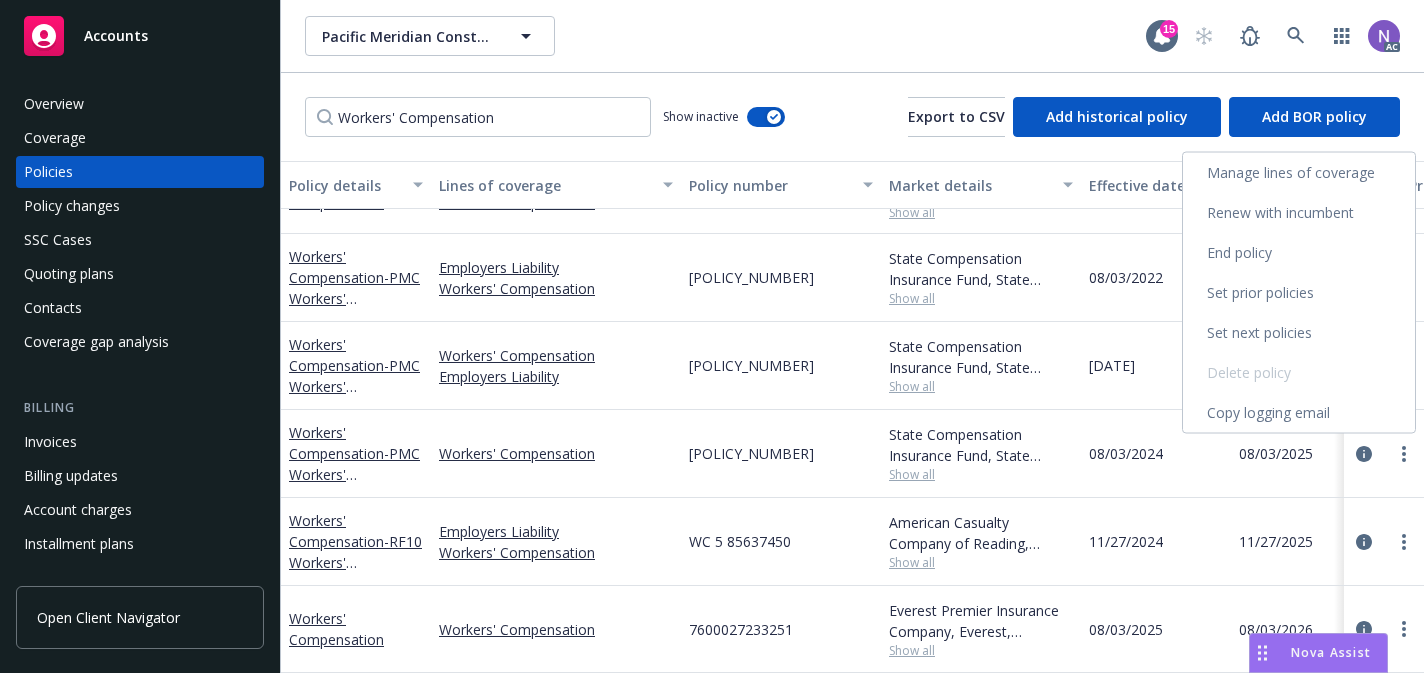 click on "Renew with incumbent" at bounding box center (1299, 213) 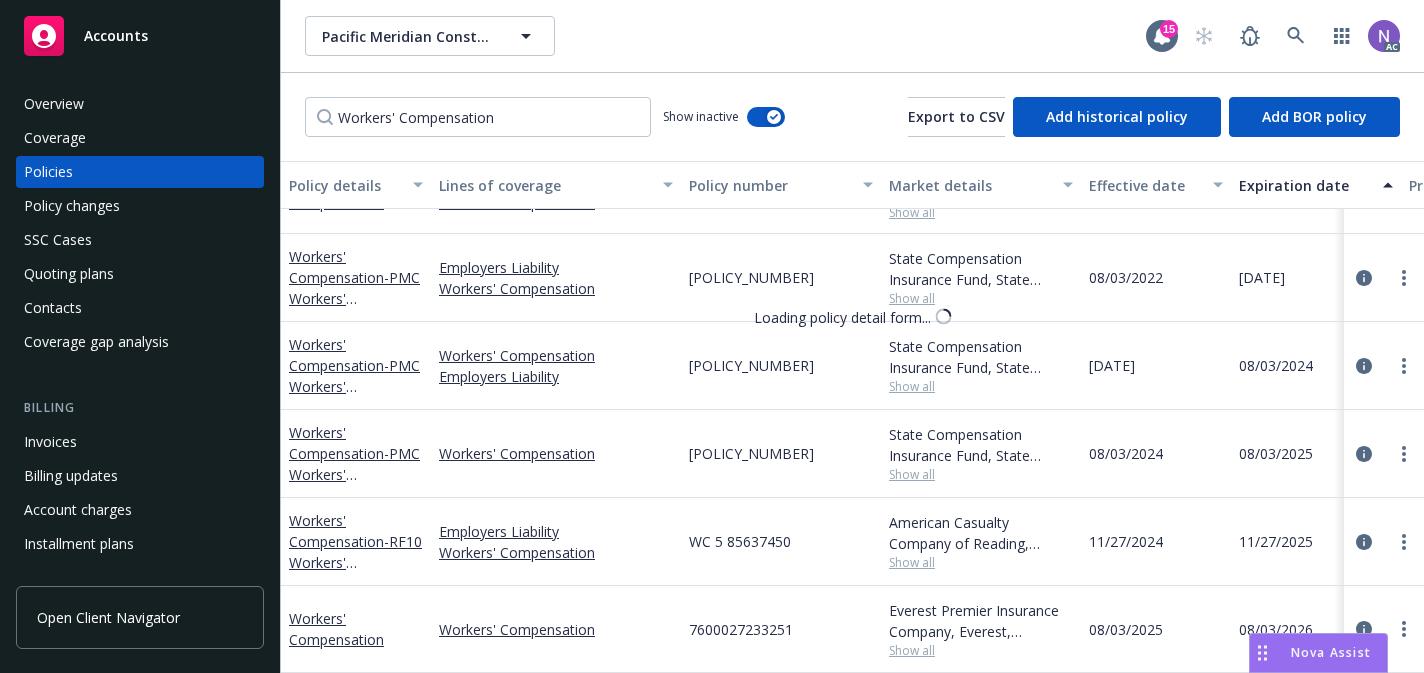 select on "12" 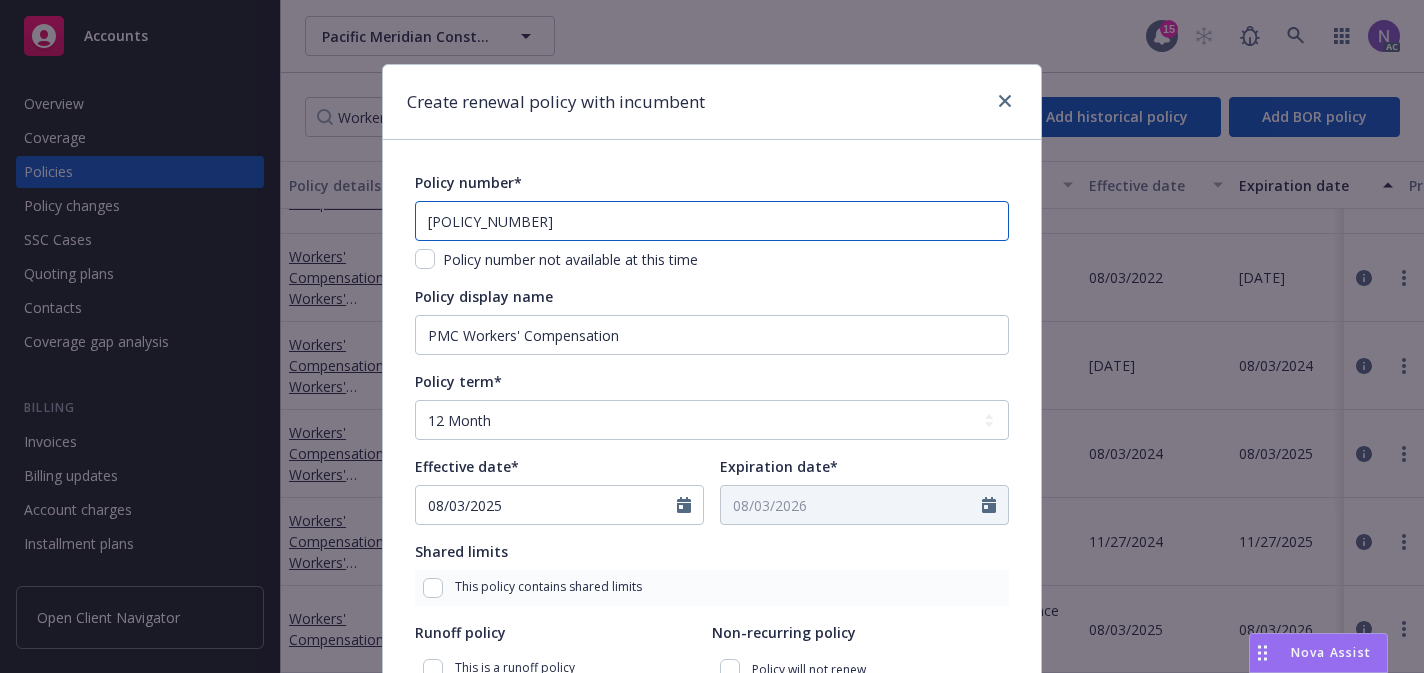 click on "[POLICY_NUMBER]" at bounding box center [712, 221] 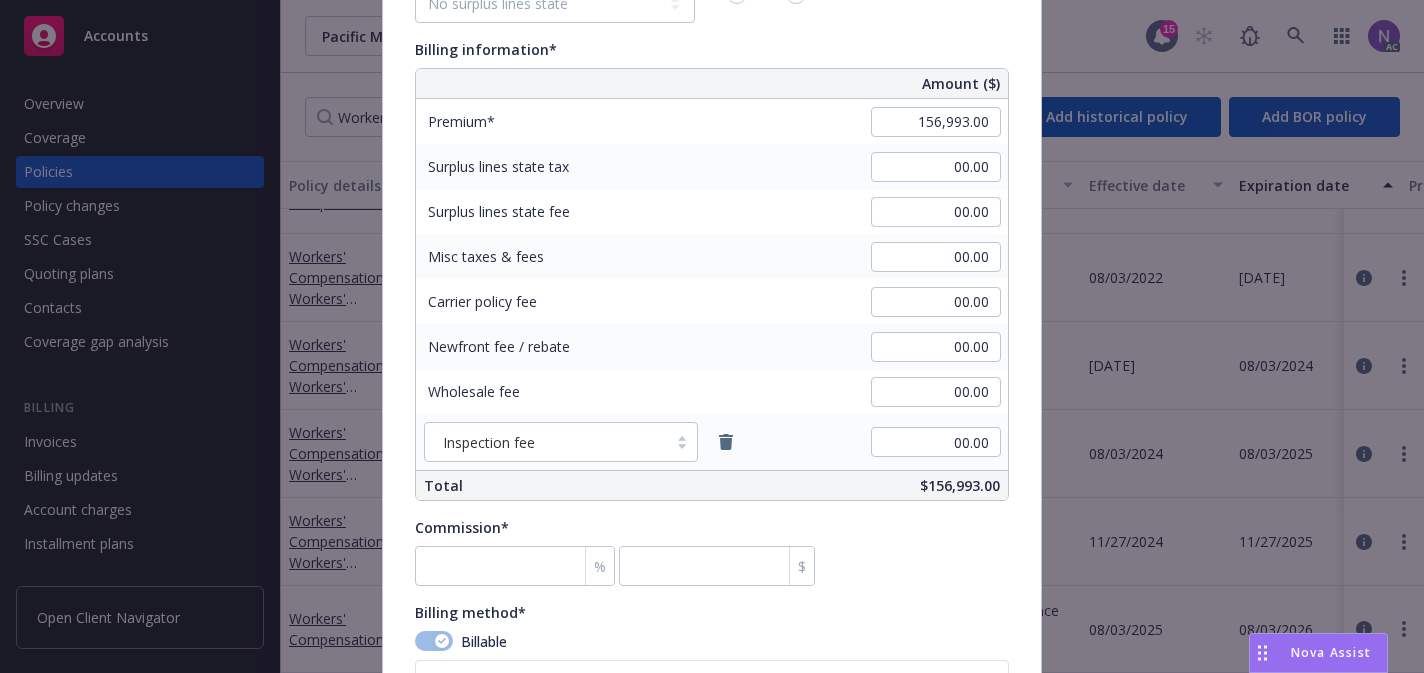 scroll, scrollTop: 1185, scrollLeft: 0, axis: vertical 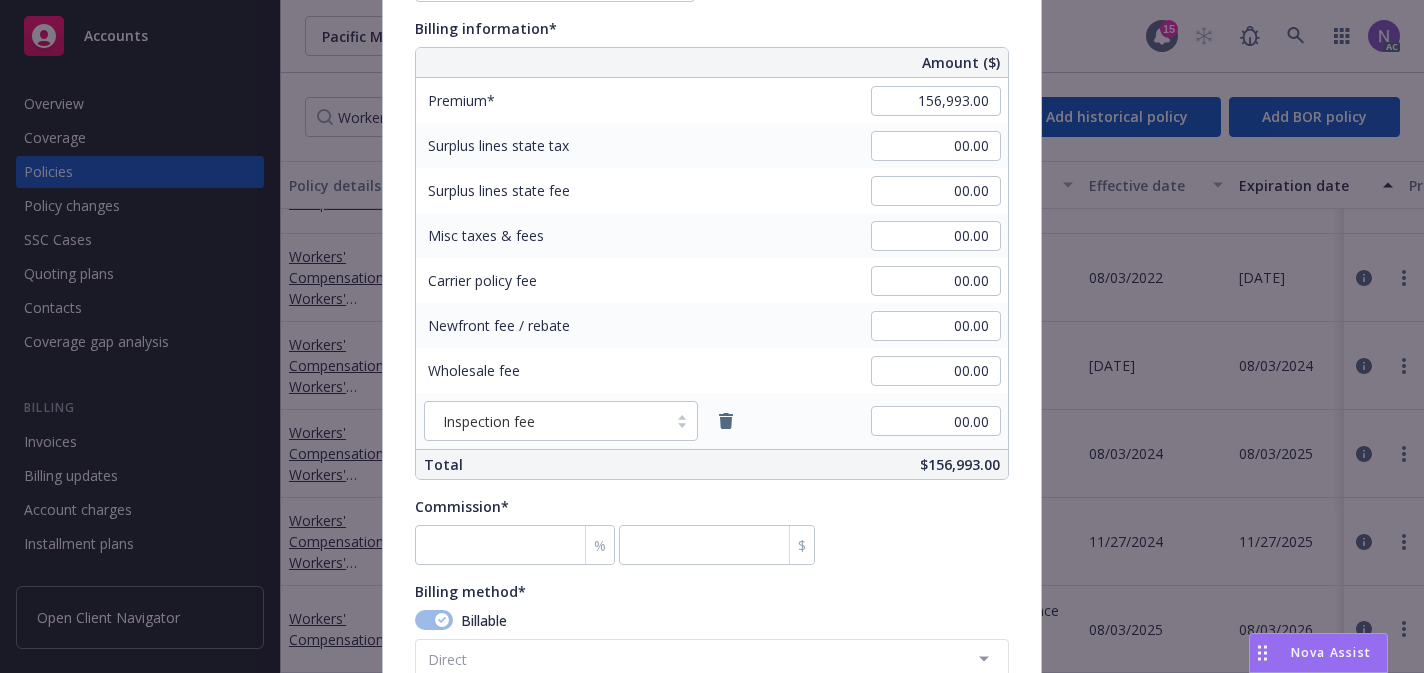 type on "[POLICY_NUMBER]" 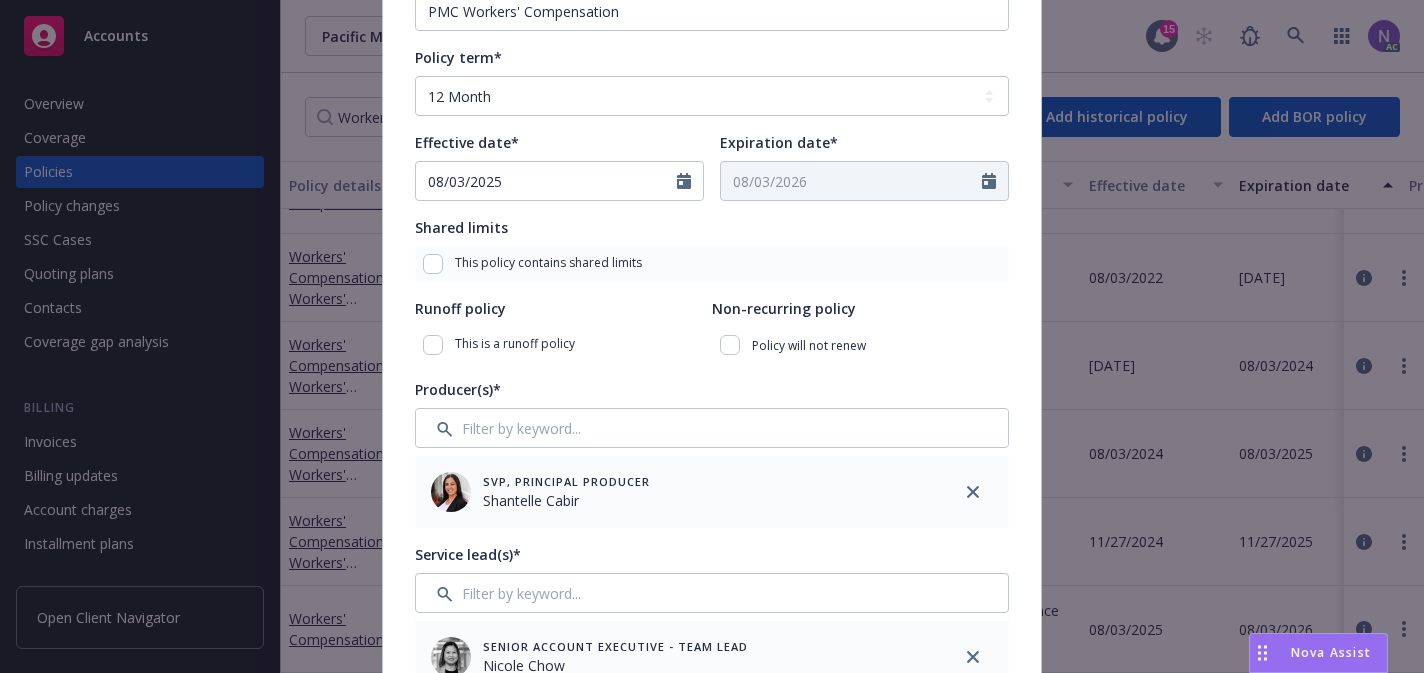 scroll, scrollTop: 0, scrollLeft: 0, axis: both 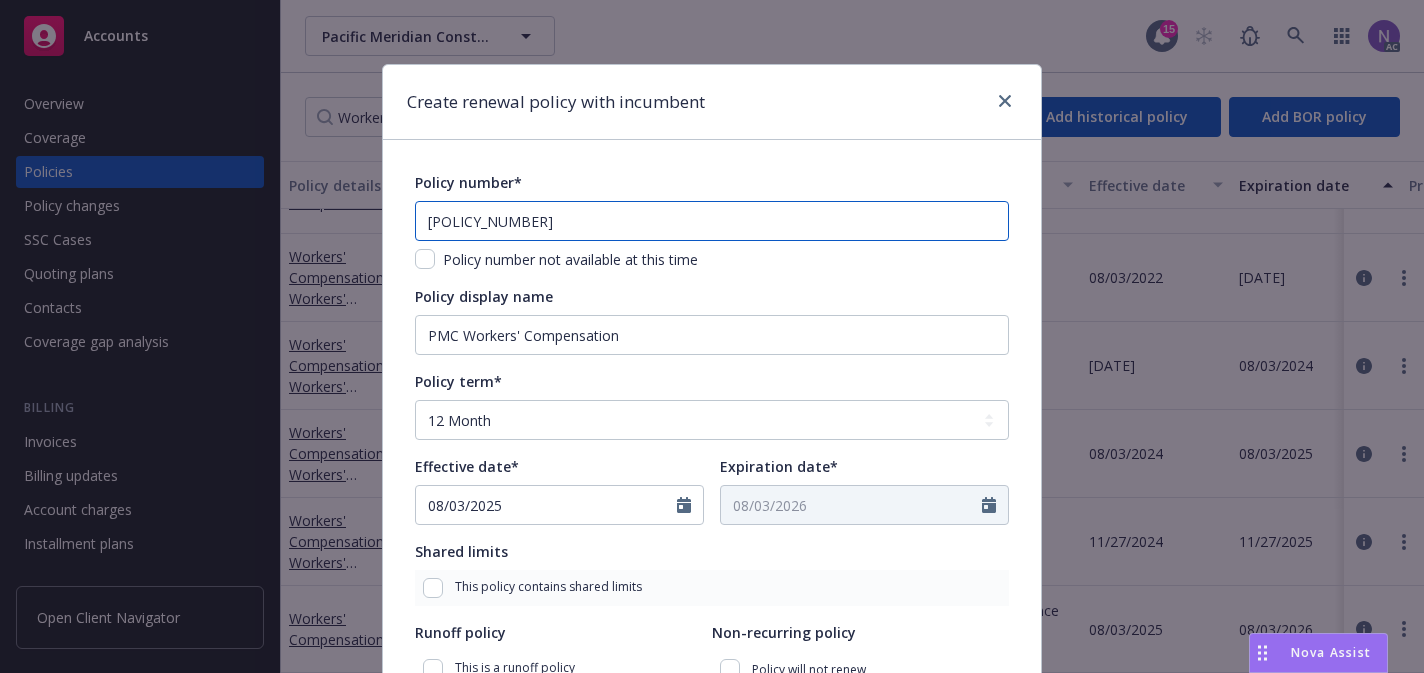 click on "[POLICY_NUMBER]" at bounding box center [712, 221] 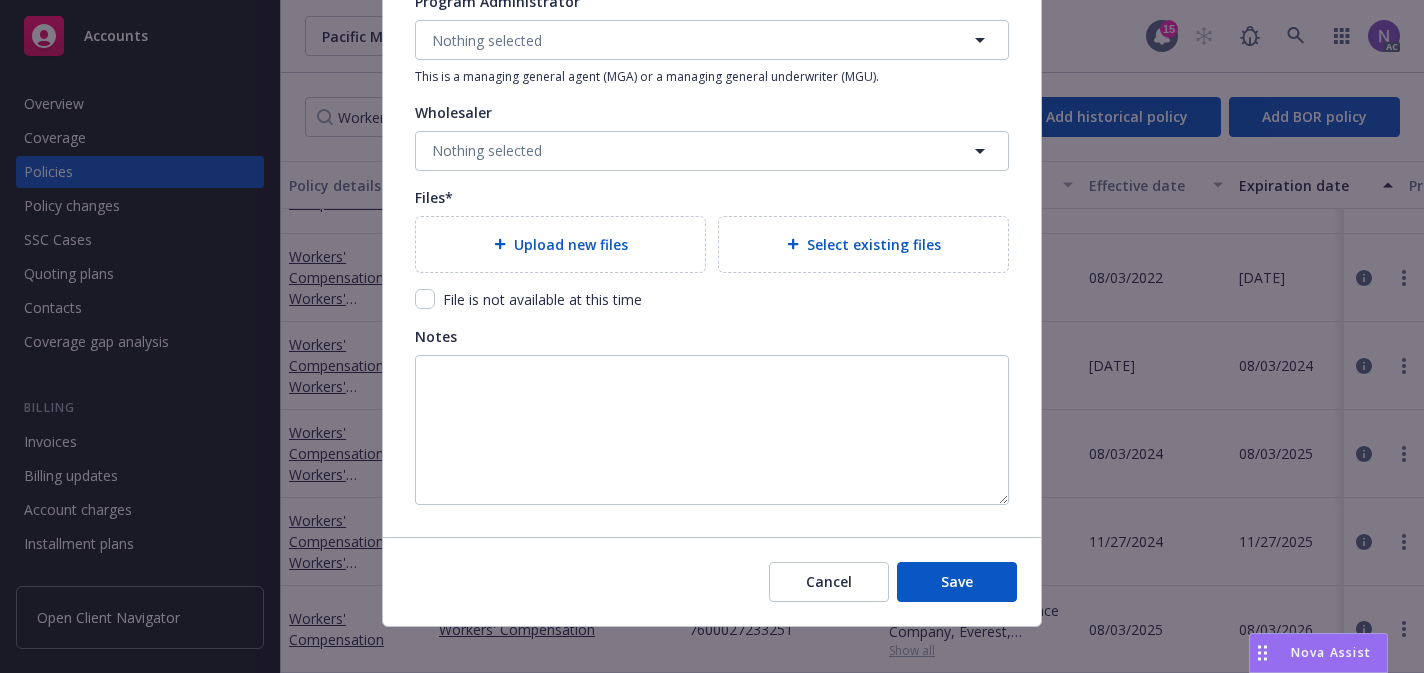 scroll, scrollTop: 2076, scrollLeft: 0, axis: vertical 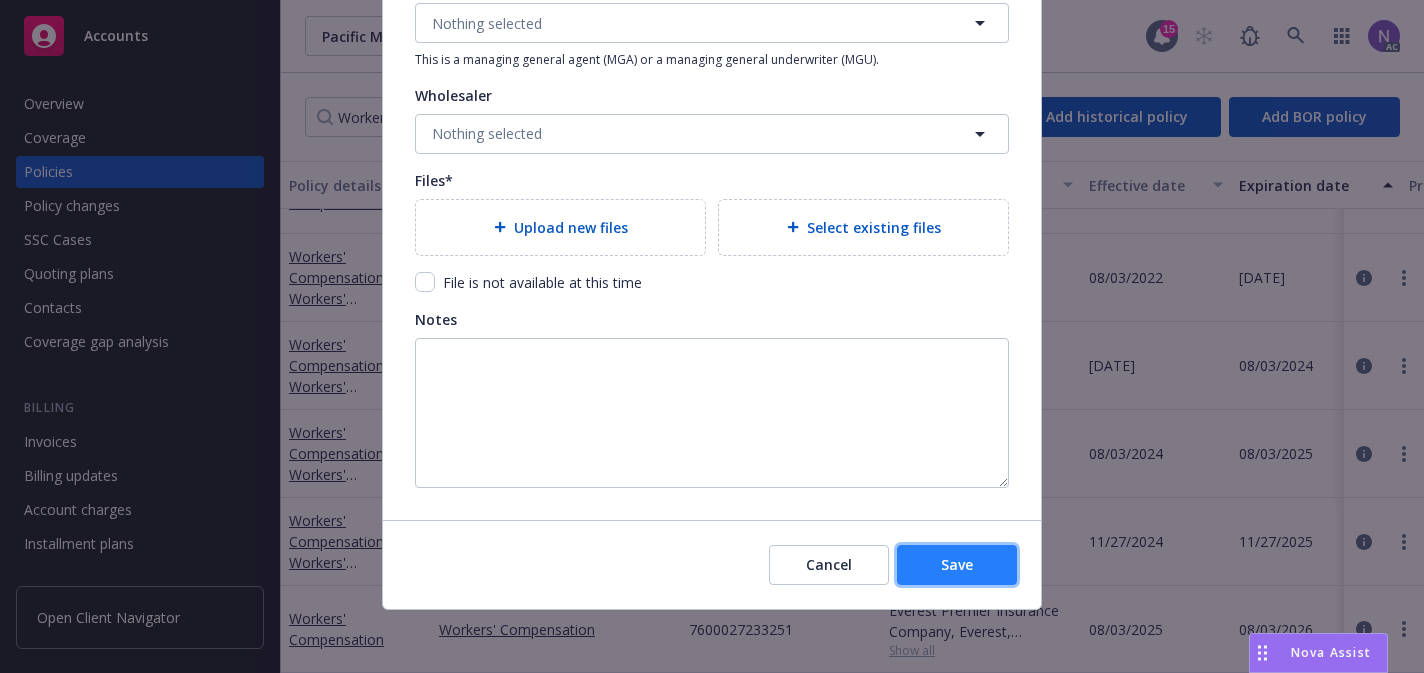 click on "Save" at bounding box center [957, 565] 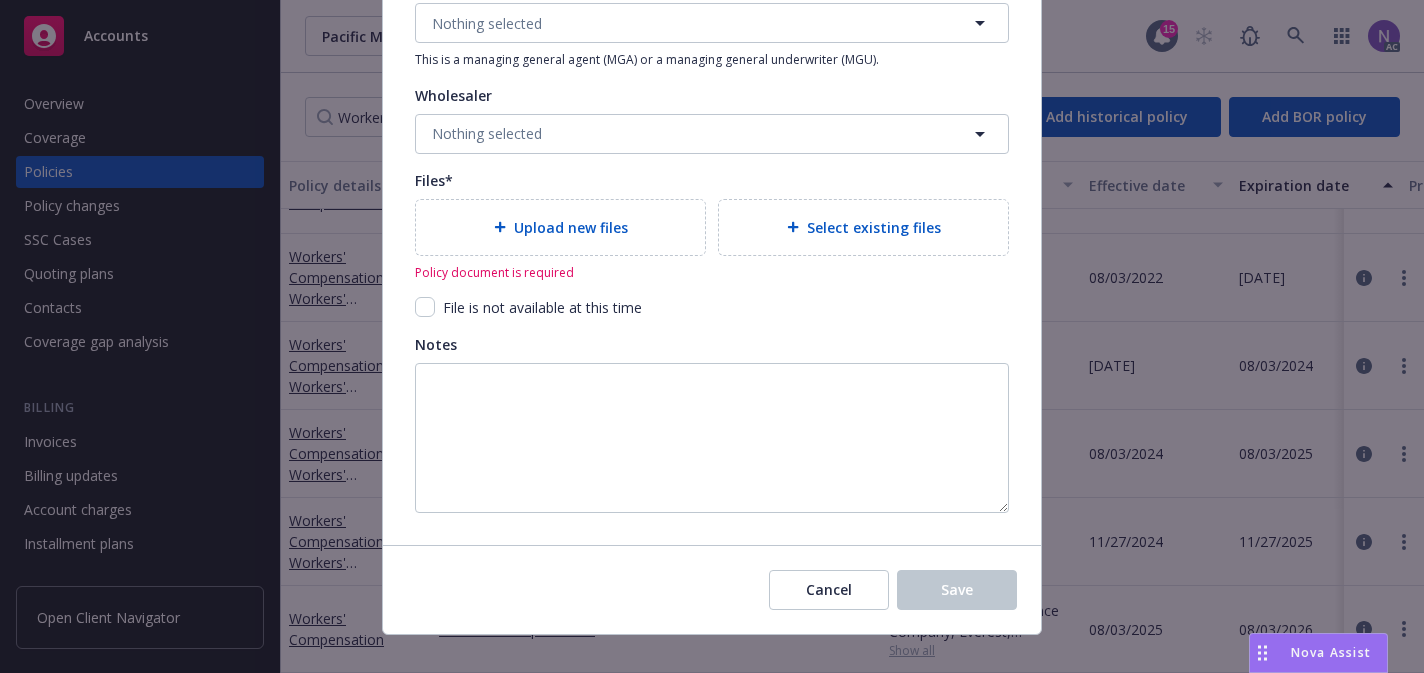 click on "Policy number* [POLICY_NUMBER] Policy number not available at this time Policy display name PMC Workers' Compensation Policy term* Select policy term 12 Month 6 Month 4 Month 3 Month 2 Month 1 Month 36 Month (3 yr) 72 Month (6 yr) 120 Month (10 yr) 180 Month (15 yr) 240 Month (20 yr) 300 Month (25 yr) 360 Month (30 yr) Other Effective date* [DATE] Expiration date* [DATE] Shared limits This policy contains shared limits Runoff policy This is a runoff policy Non-recurring policy Policy will not renew Producer(s)* SVP, Principal Producer [FIRST] [LAST] Service lead(s)* Senior Account Executive - Team Lead [FIRST] [LAST] AC(s) Surplus lines state No surplus lines state Alaska Alabama Arkansas Arizona California Colorado Connecticut District Of Columbia Delaware Florida Georgia Hawaii Iowa Idaho Illinois Indiana Kansas Kentucky Louisiana Massachusetts Maryland Maine Michigan Minnesota Missouri Mississippi Montana North Carolina North Dakota Nebraska New Hampshire New Jersey New Mexico Nevada New York Ohio Oregon" at bounding box center (712, -696) 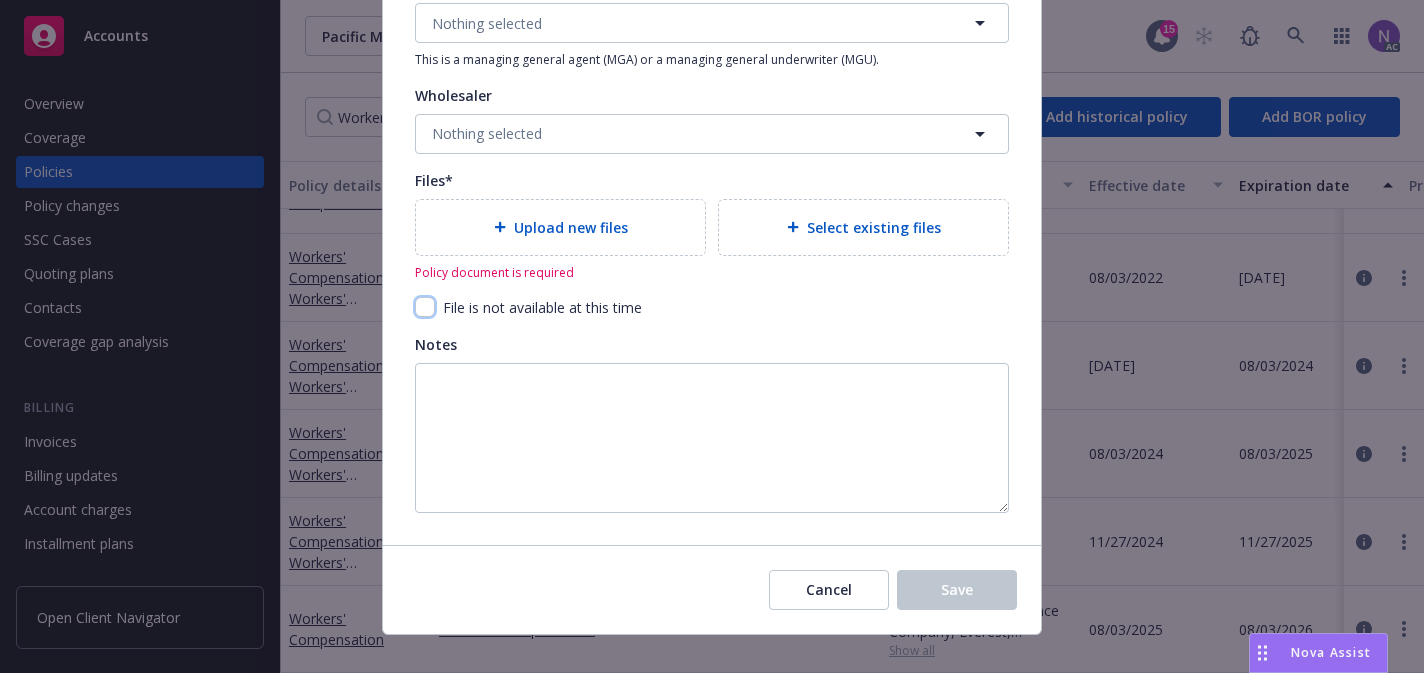 click at bounding box center (425, 307) 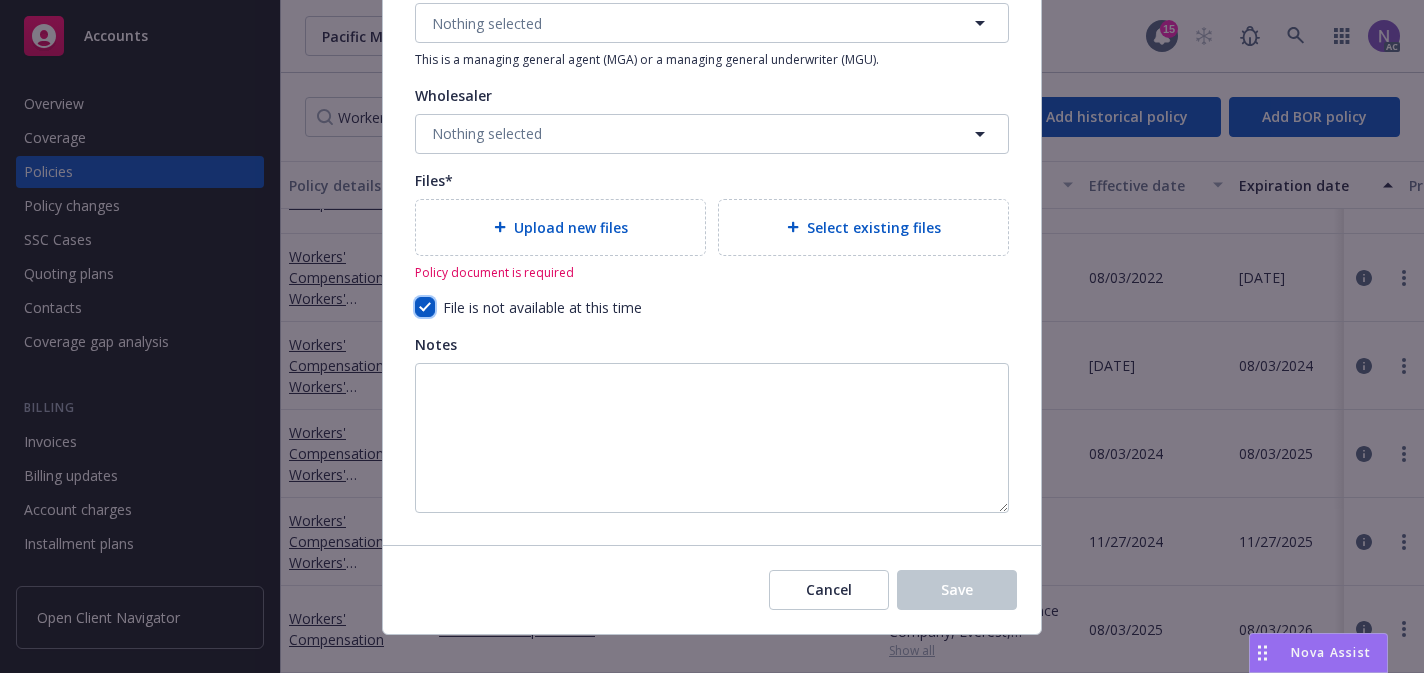 checkbox on "true" 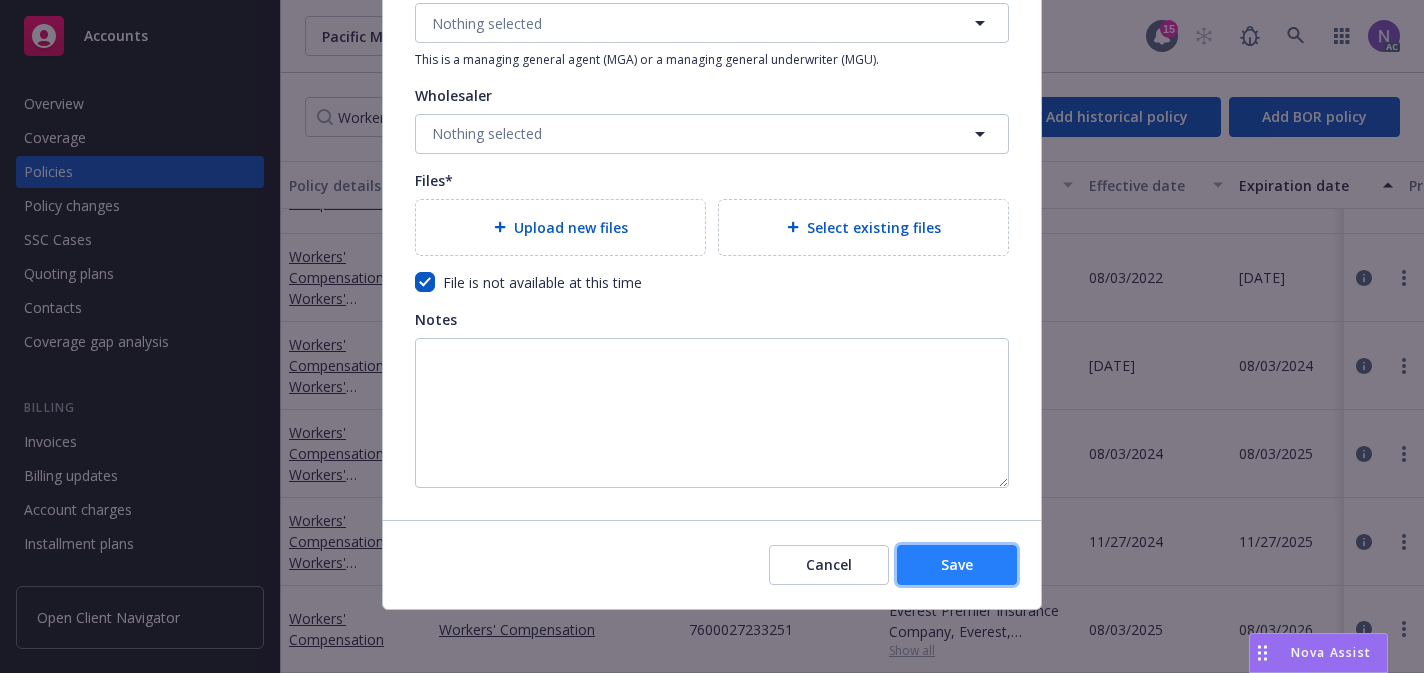 click on "Save" at bounding box center [957, 565] 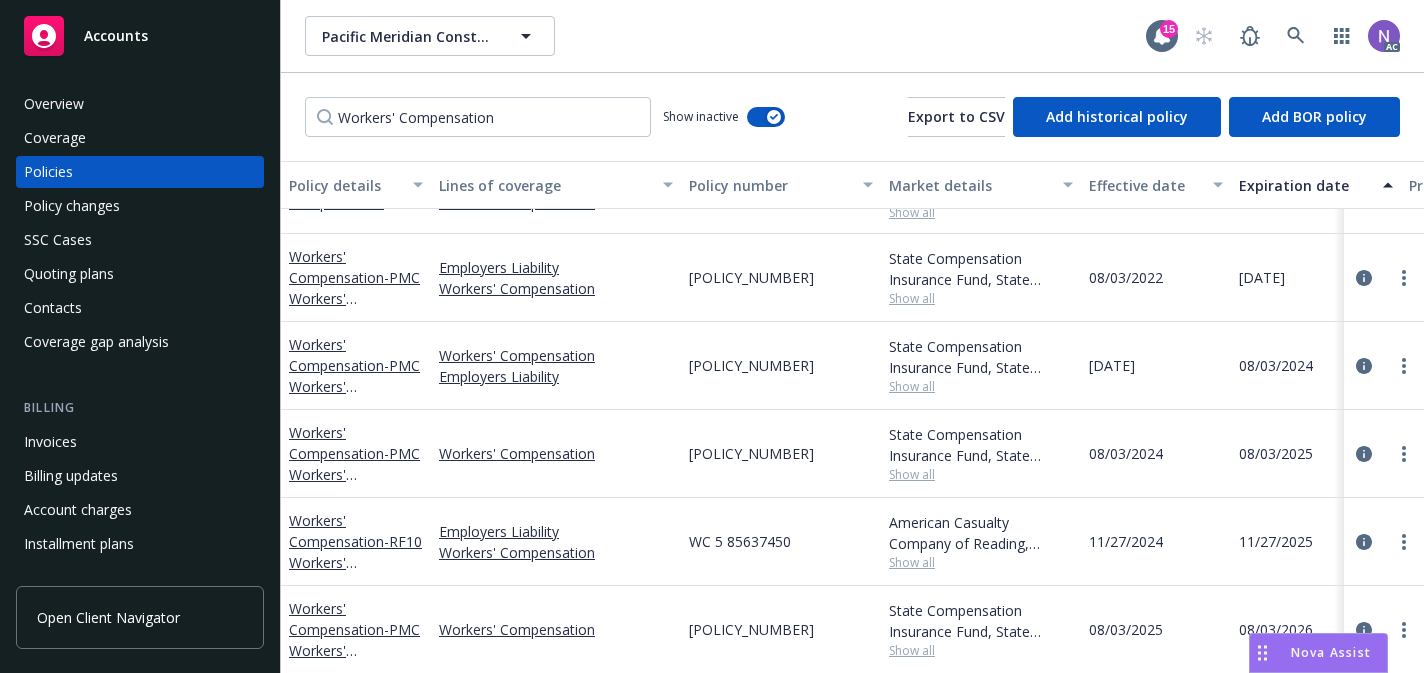 scroll, scrollTop: 59, scrollLeft: 0, axis: vertical 